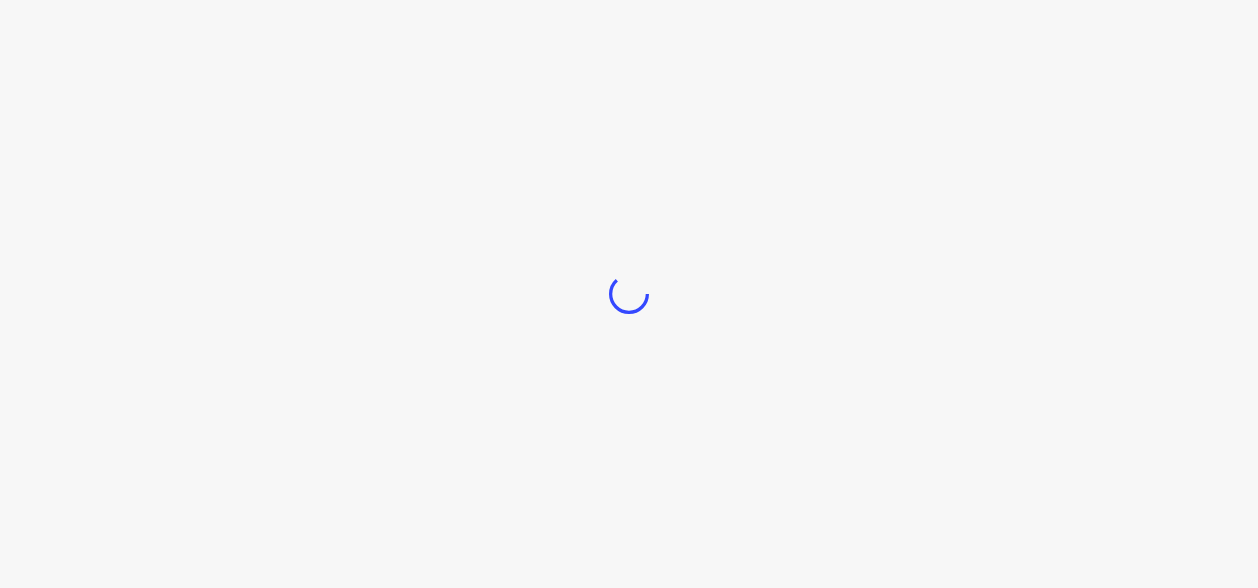scroll, scrollTop: 0, scrollLeft: 0, axis: both 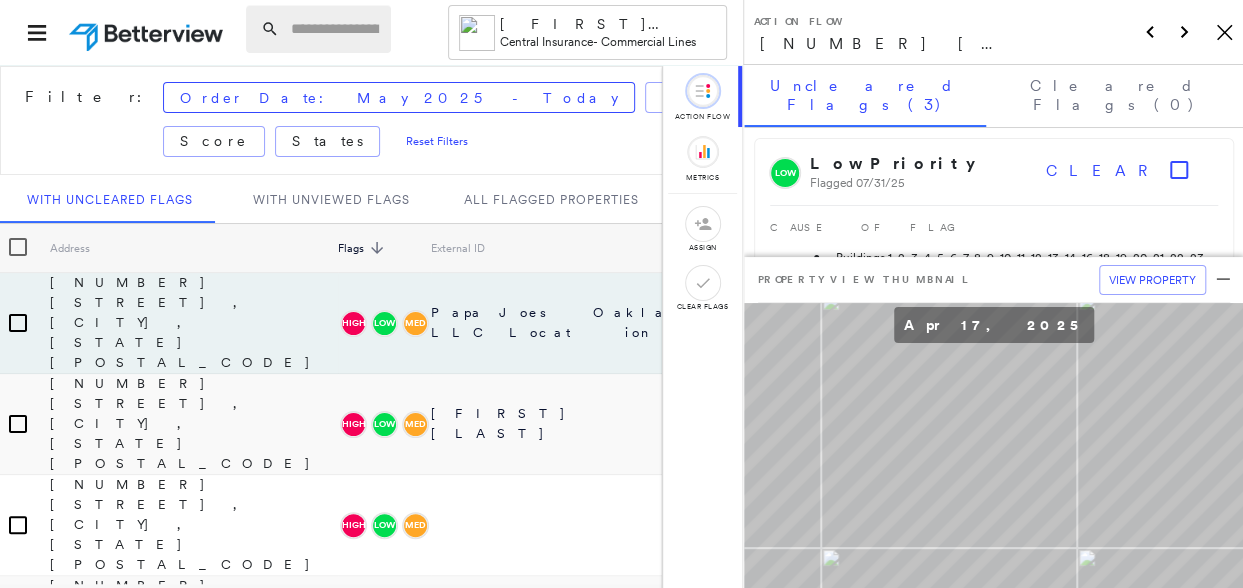 click at bounding box center [335, 29] 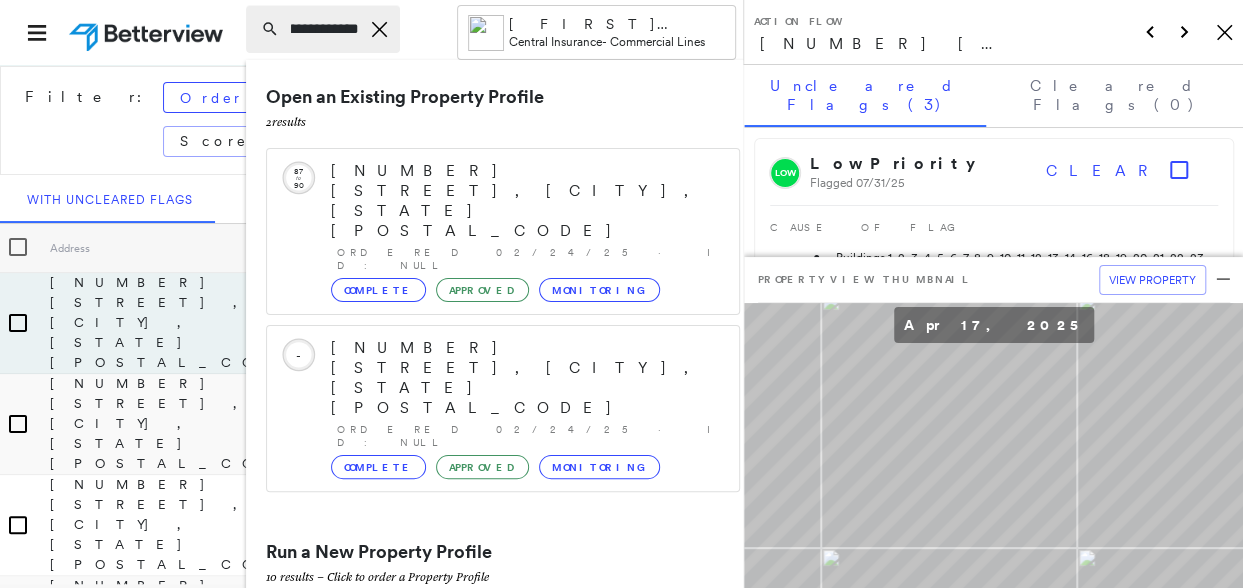 scroll, scrollTop: 0, scrollLeft: 56, axis: horizontal 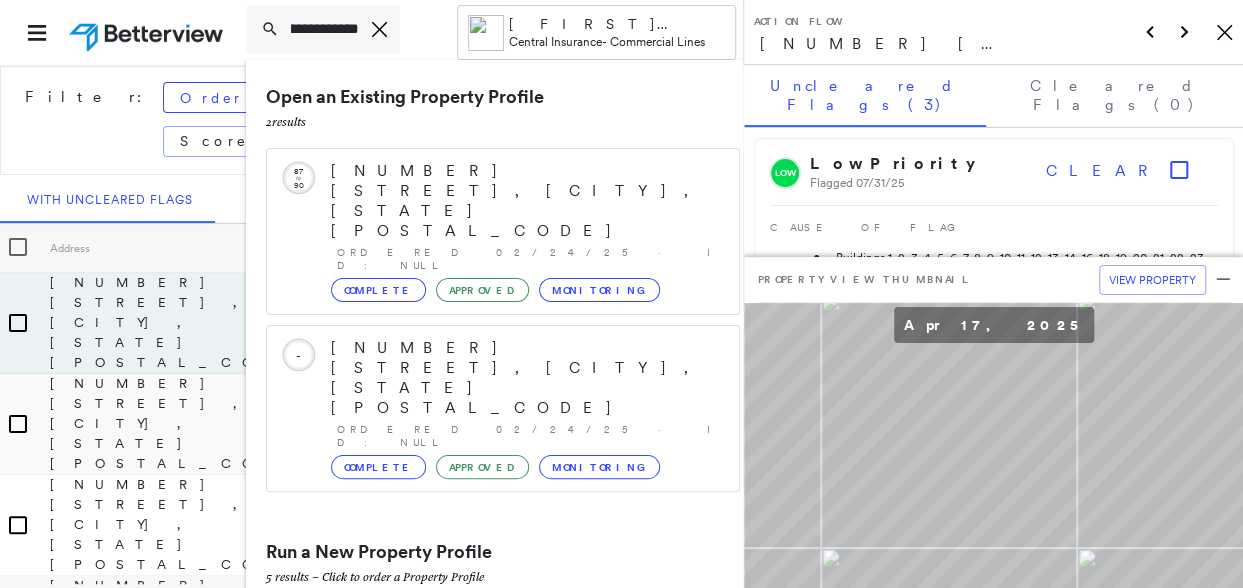 type on "**********" 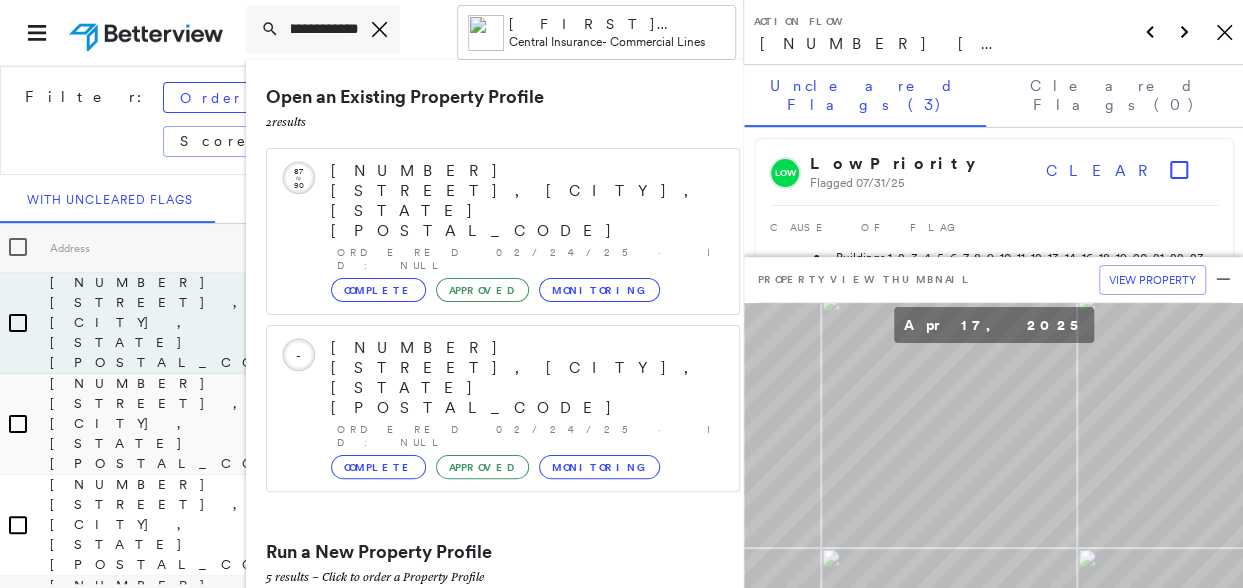 click on "[NUMBER] [STREET], [CITY], [STATE] [POSTAL_CODE]" at bounding box center [491, 628] 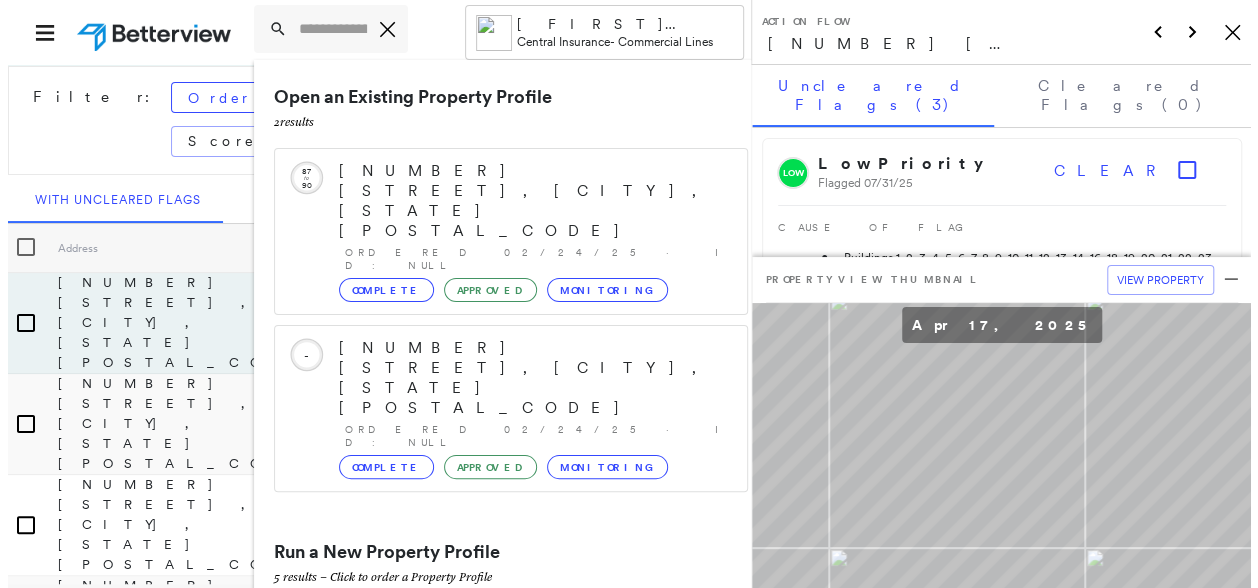 scroll, scrollTop: 0, scrollLeft: 0, axis: both 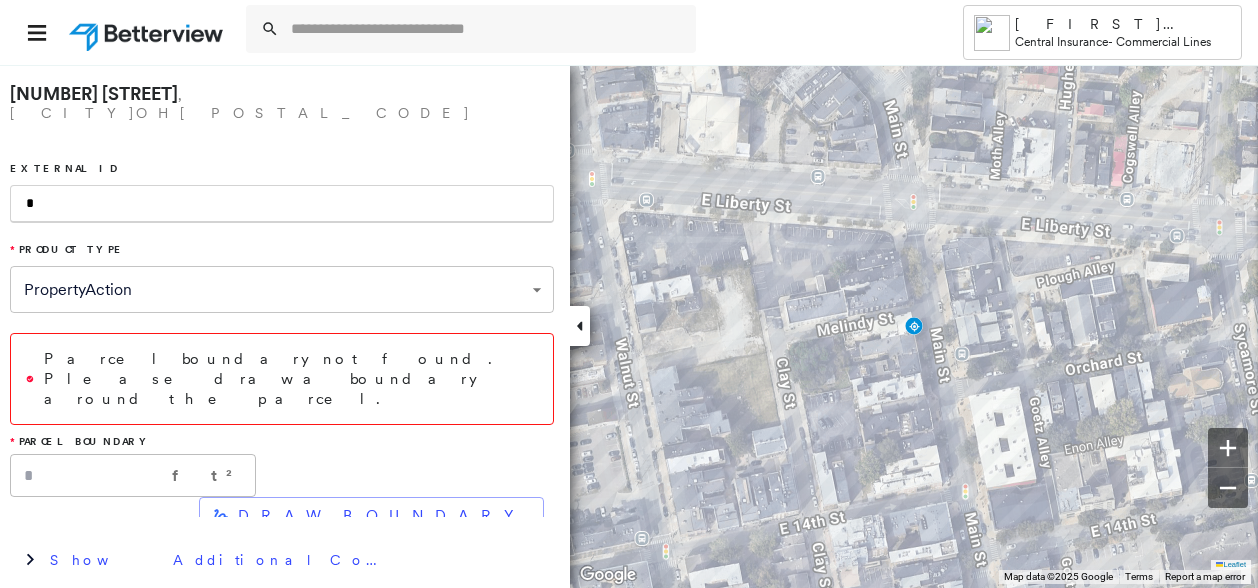 type on "*" 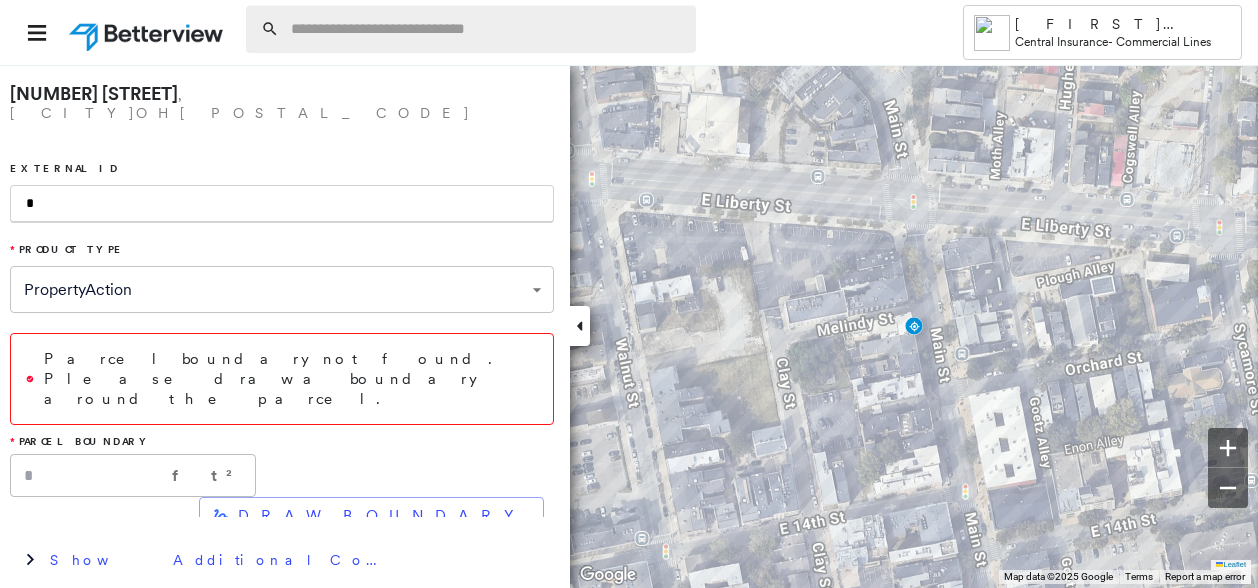 click at bounding box center [487, 29] 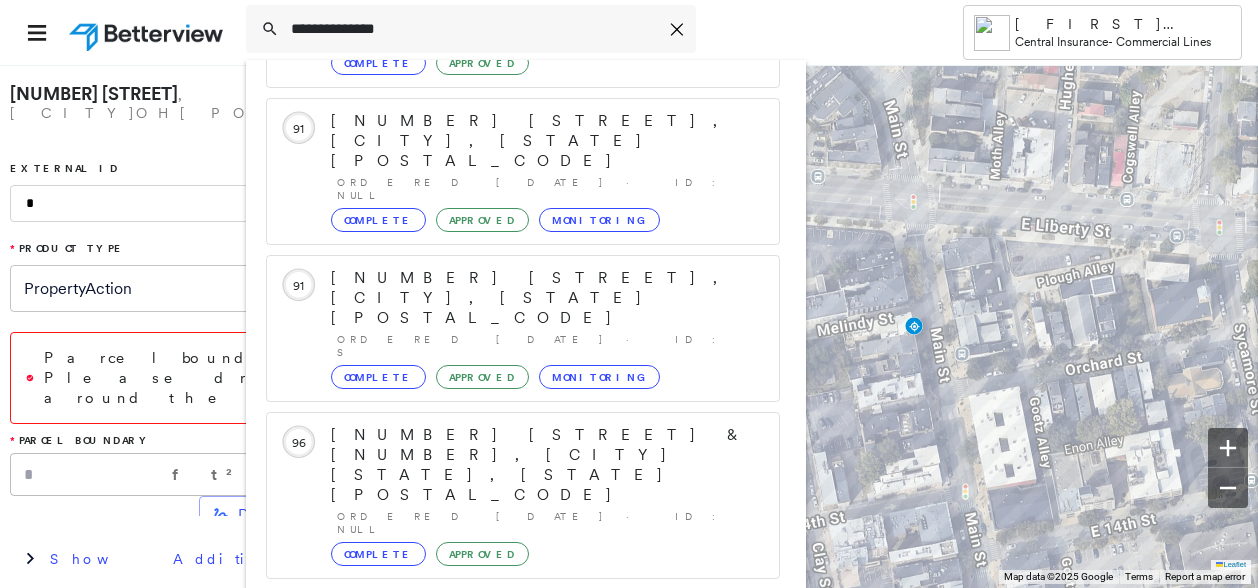 scroll, scrollTop: 0, scrollLeft: 0, axis: both 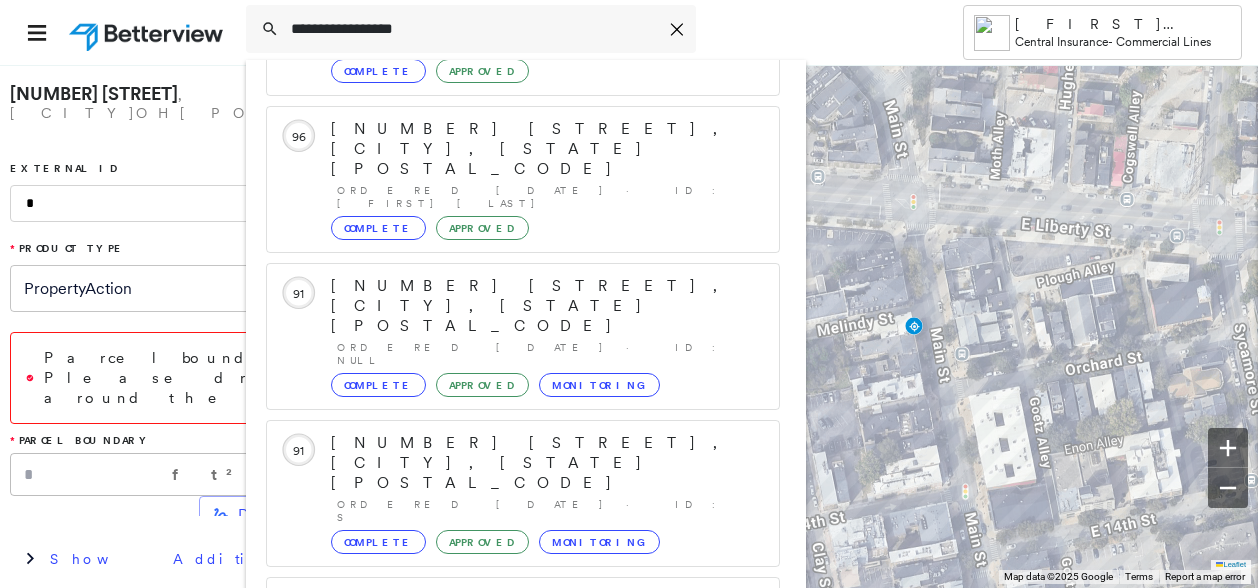type on "**********" 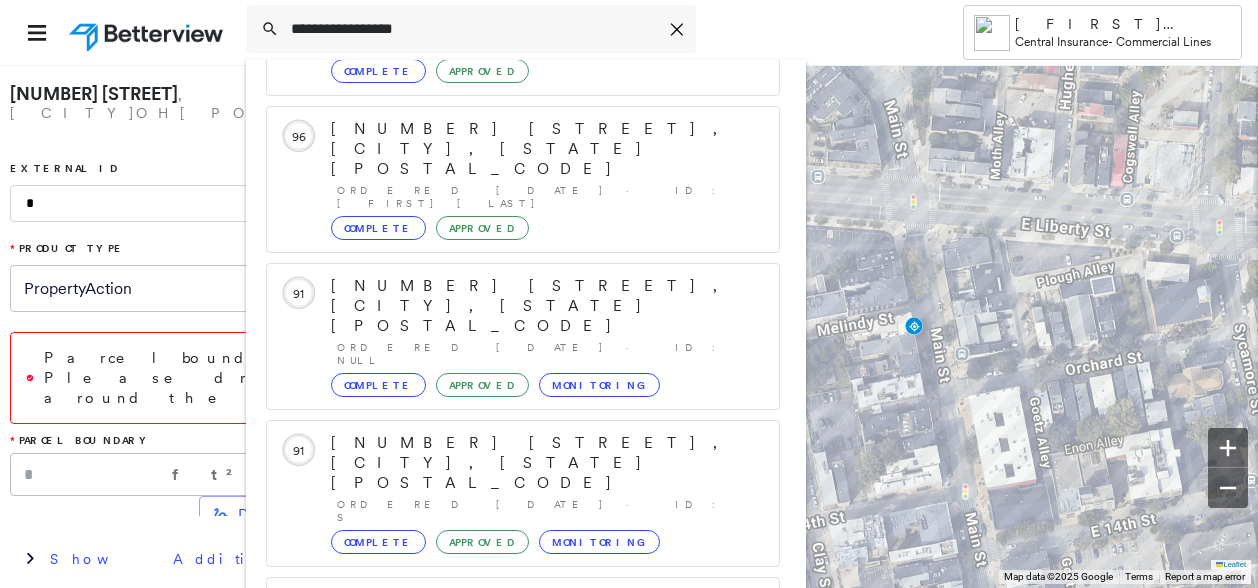 click on "[NUMBER] [STREET], [CITY], [STATE] [POSTAL_CODE]" at bounding box center (501, 880) 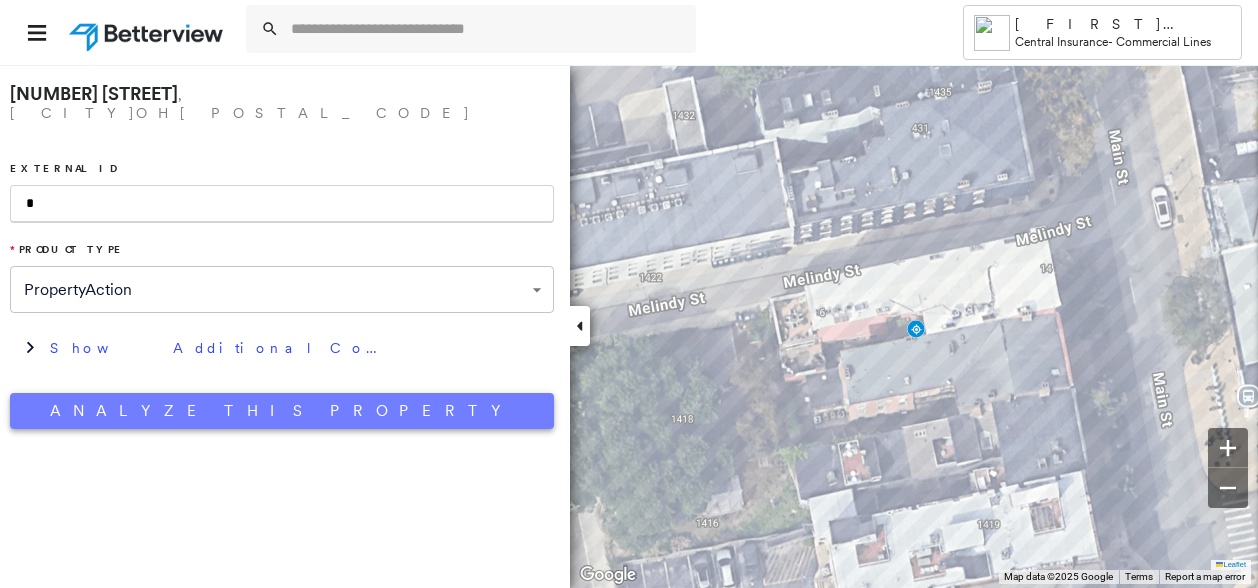 type on "*" 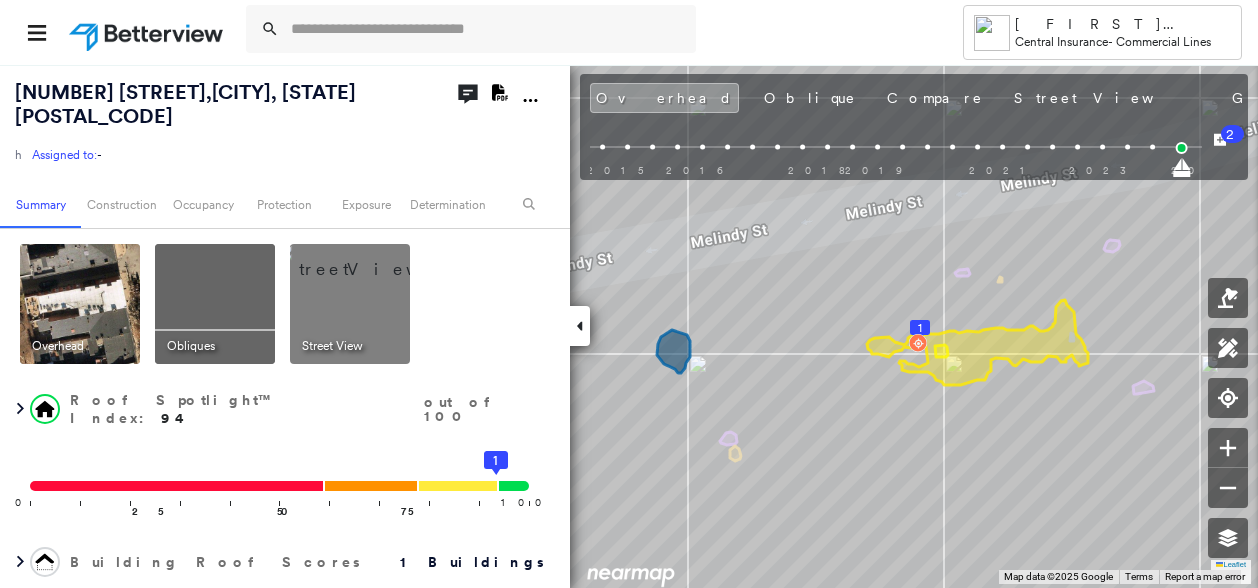 click 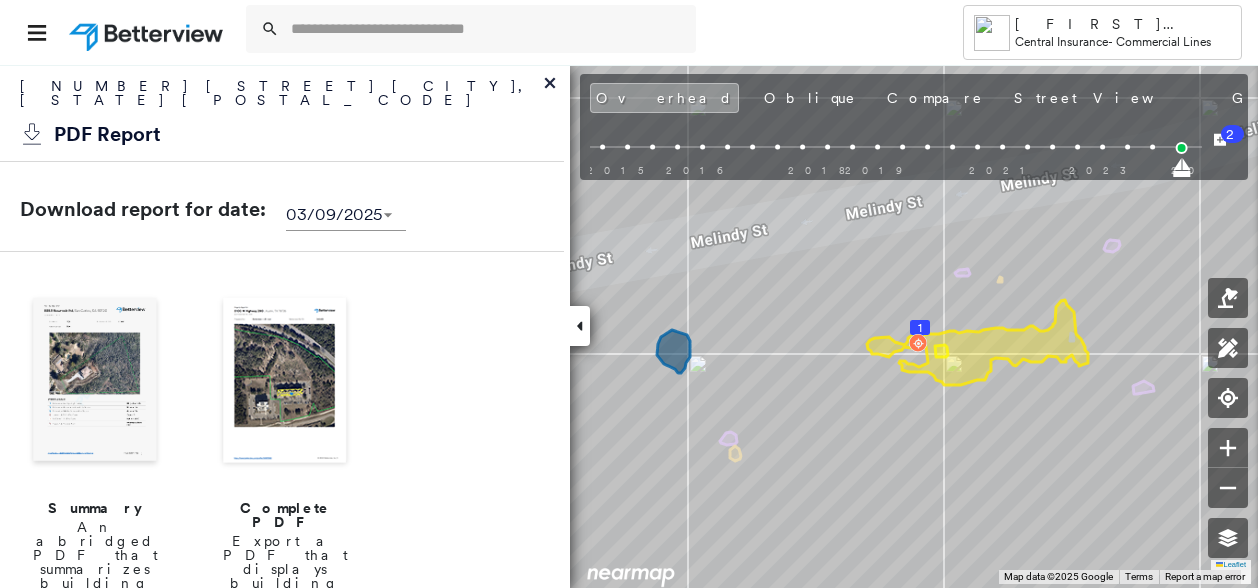 click at bounding box center (285, 382) 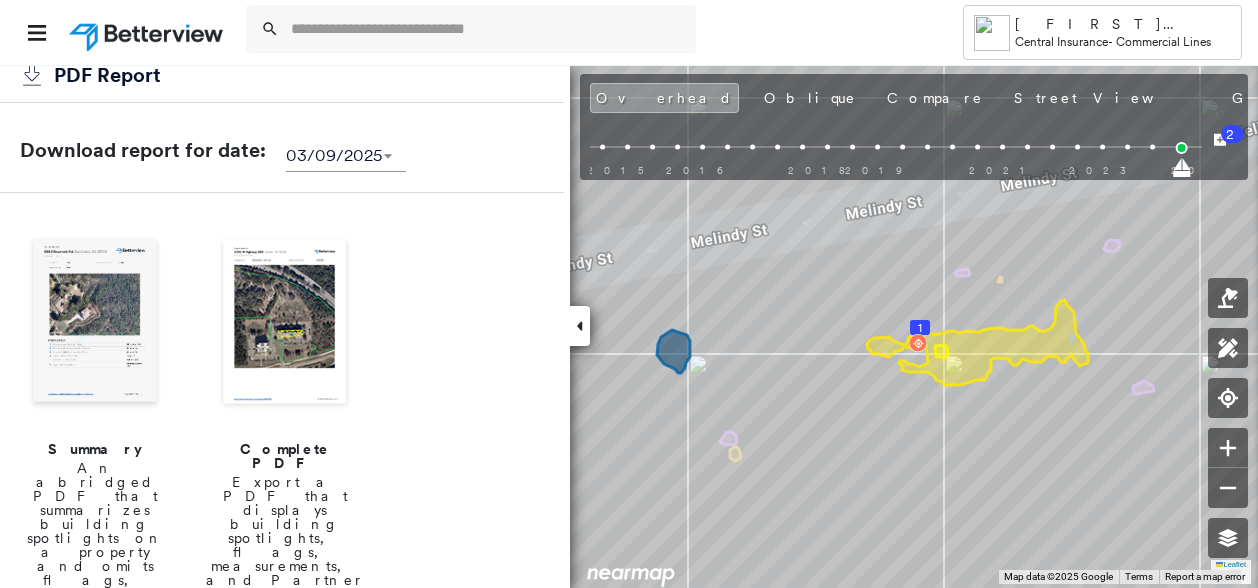 scroll, scrollTop: 0, scrollLeft: 0, axis: both 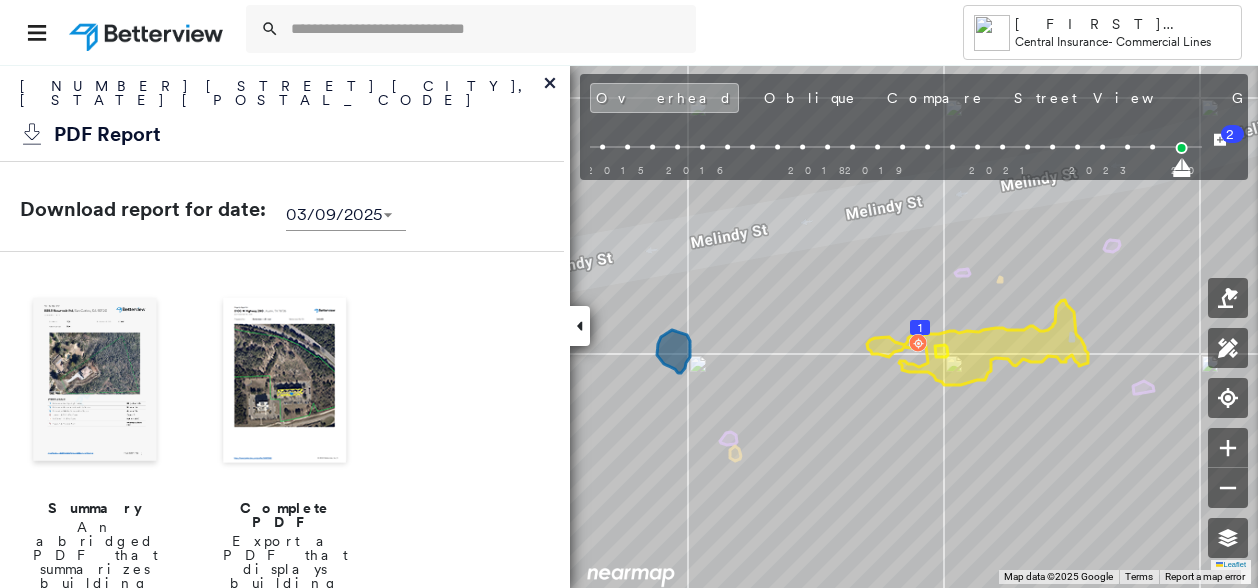 click at bounding box center (285, 382) 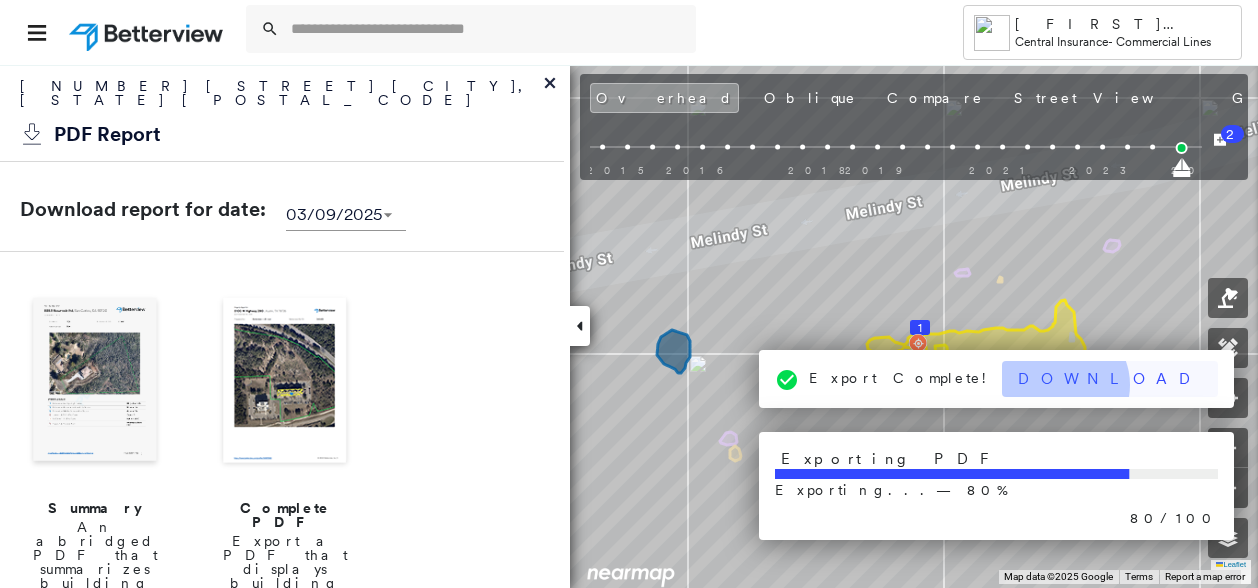 click on "Download" at bounding box center (1110, 379) 